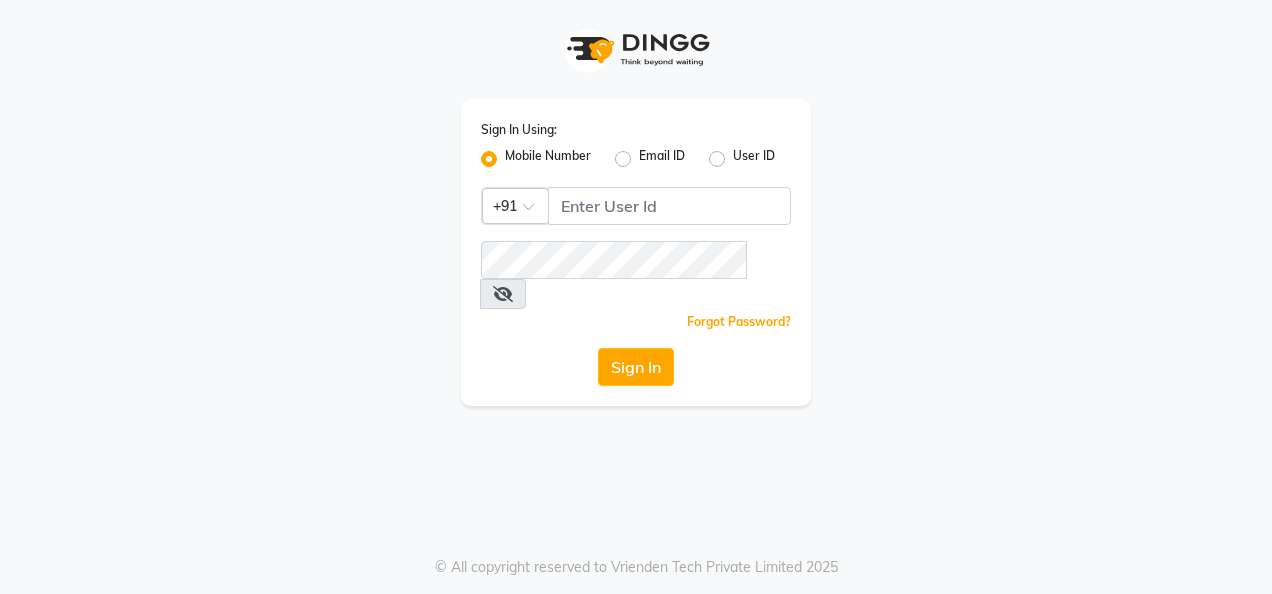 scroll, scrollTop: 0, scrollLeft: 0, axis: both 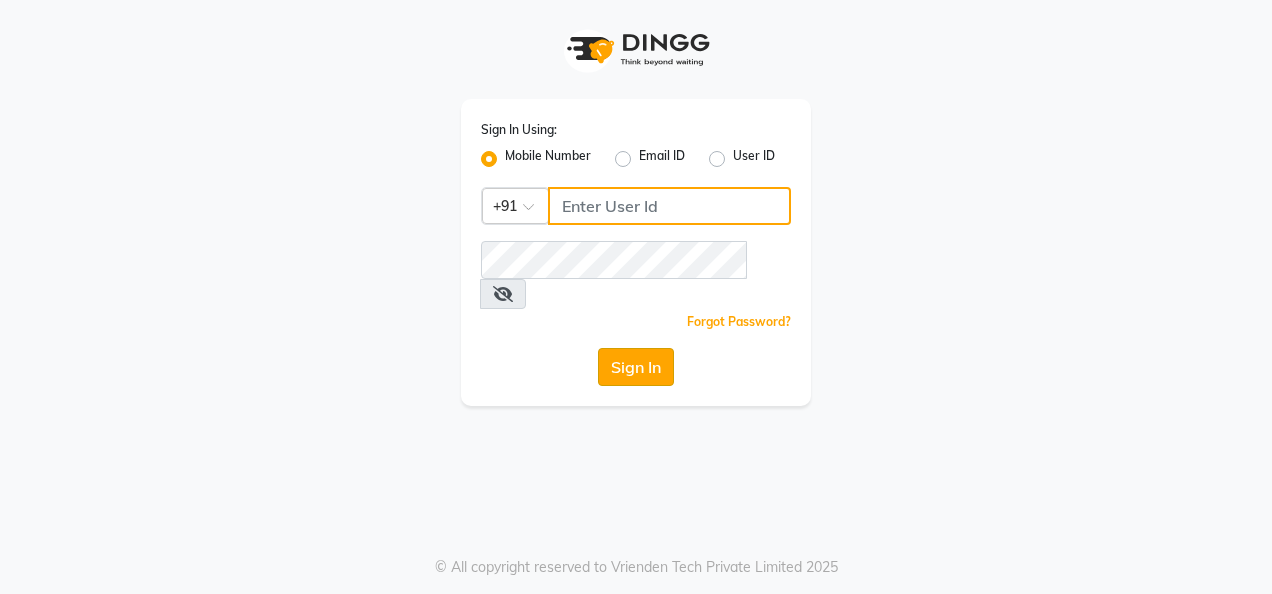 type on "[PHONE]" 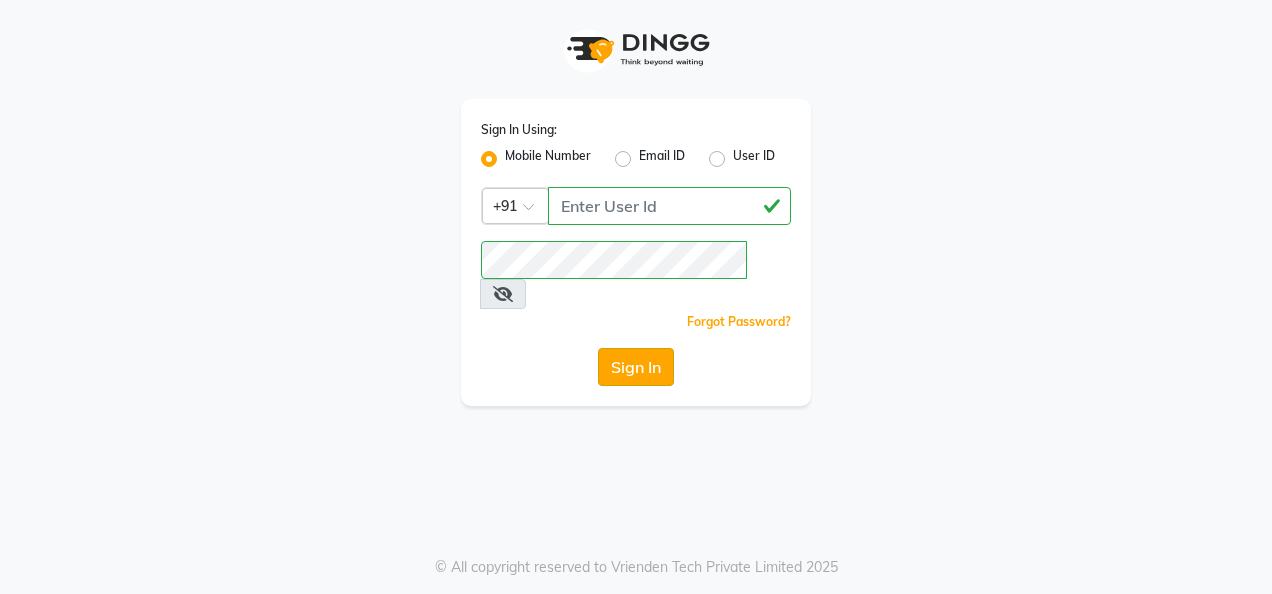 click on "Sign In" 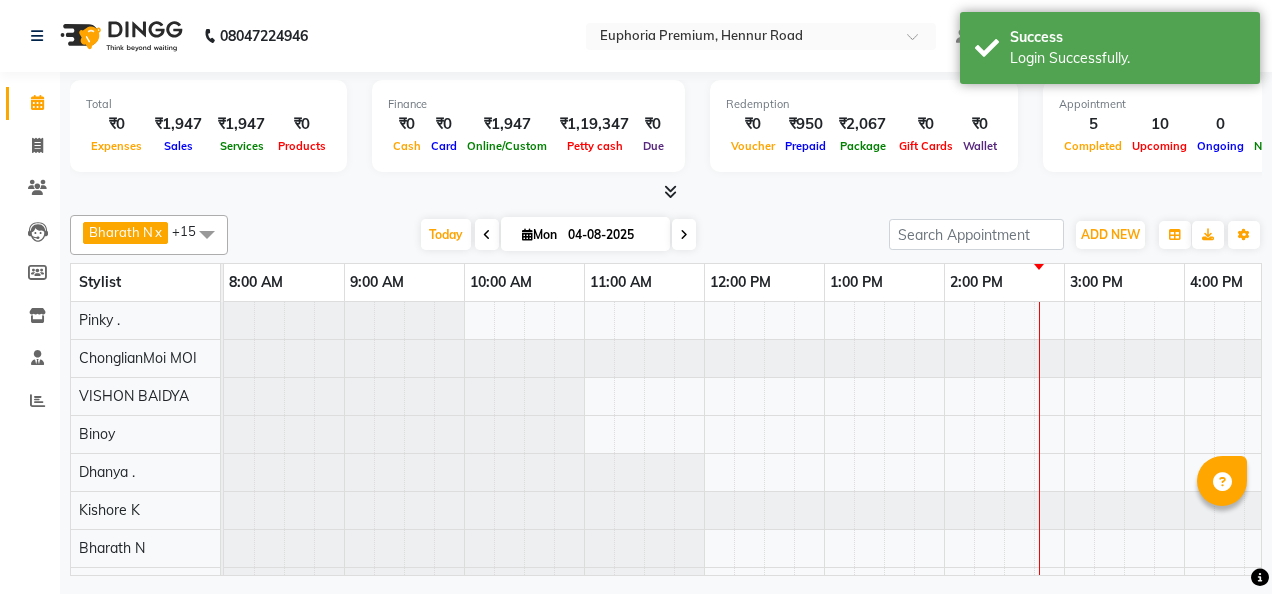 select on "en" 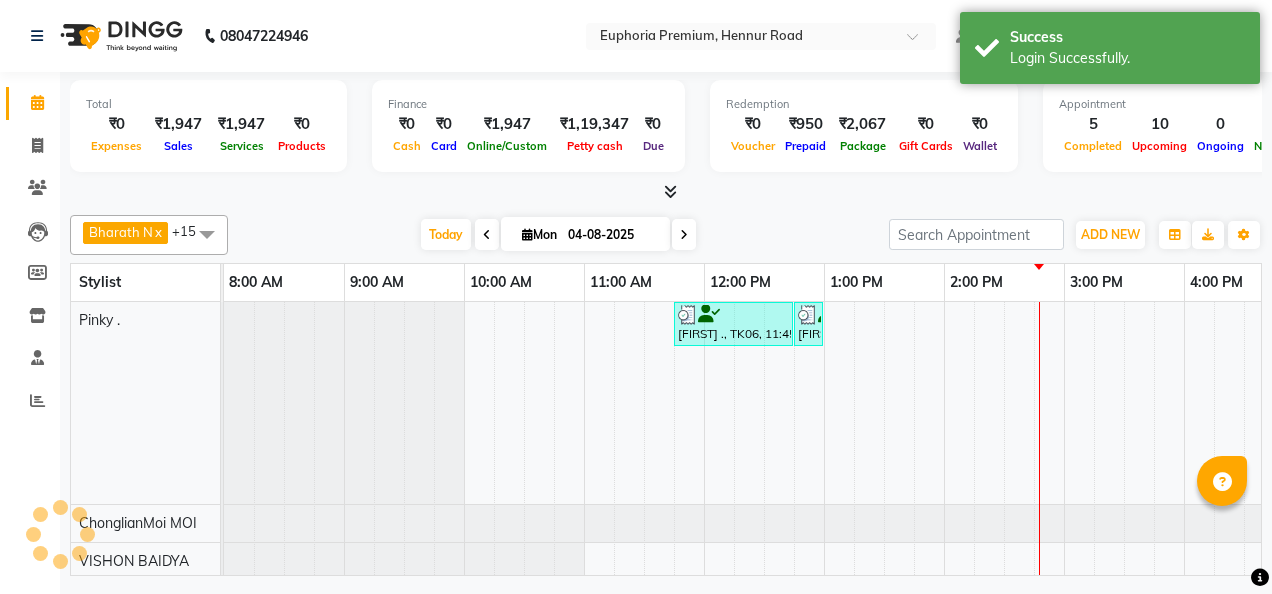 scroll, scrollTop: 0, scrollLeft: 0, axis: both 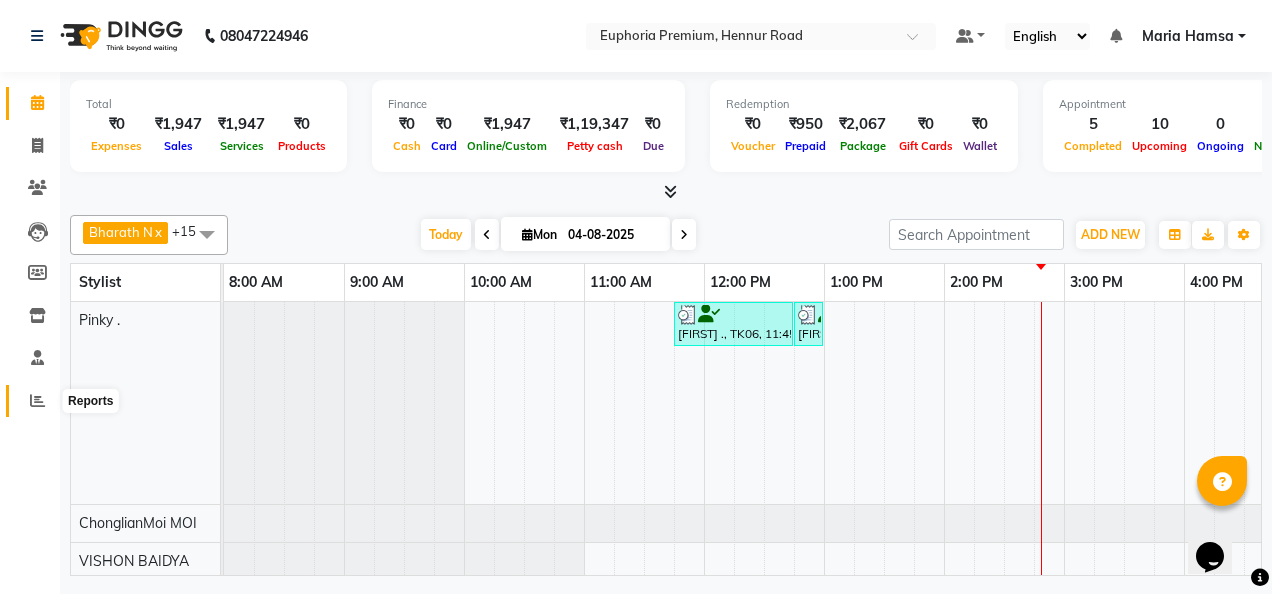 click 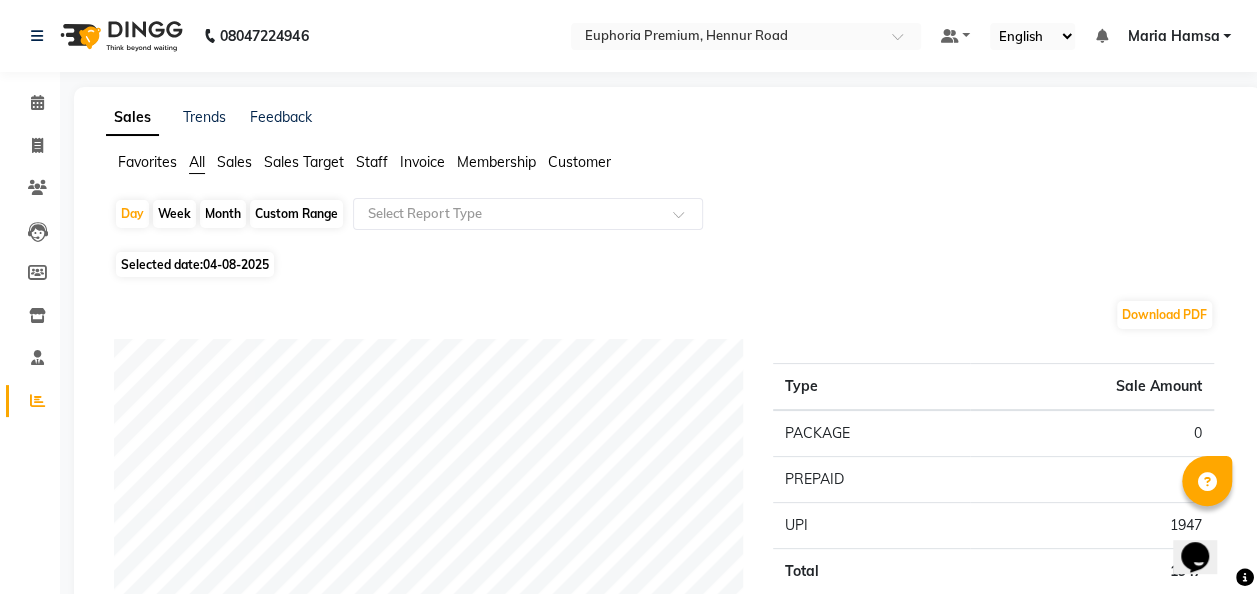 click on "Staff" 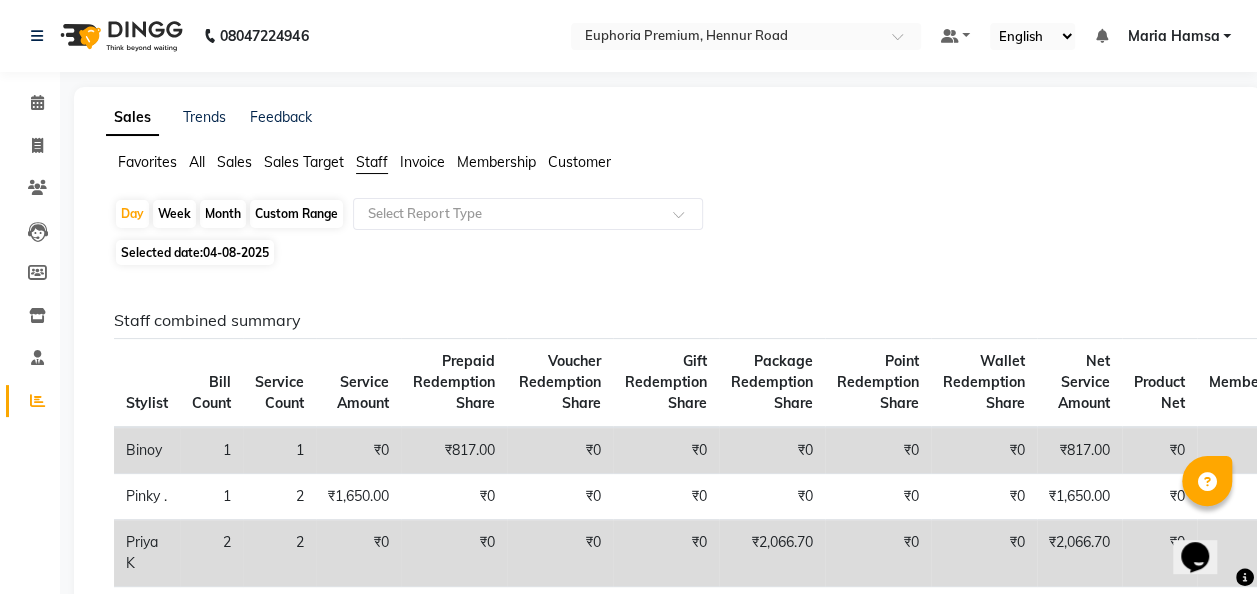 click on "Custom Range" 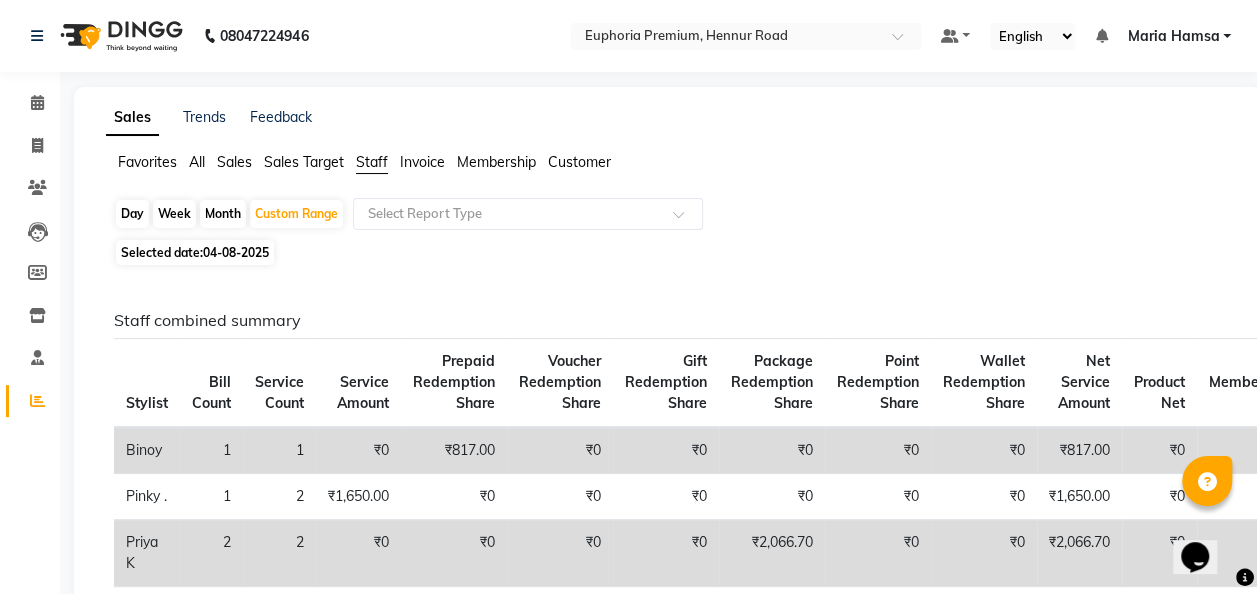 click on "04-08-2025" 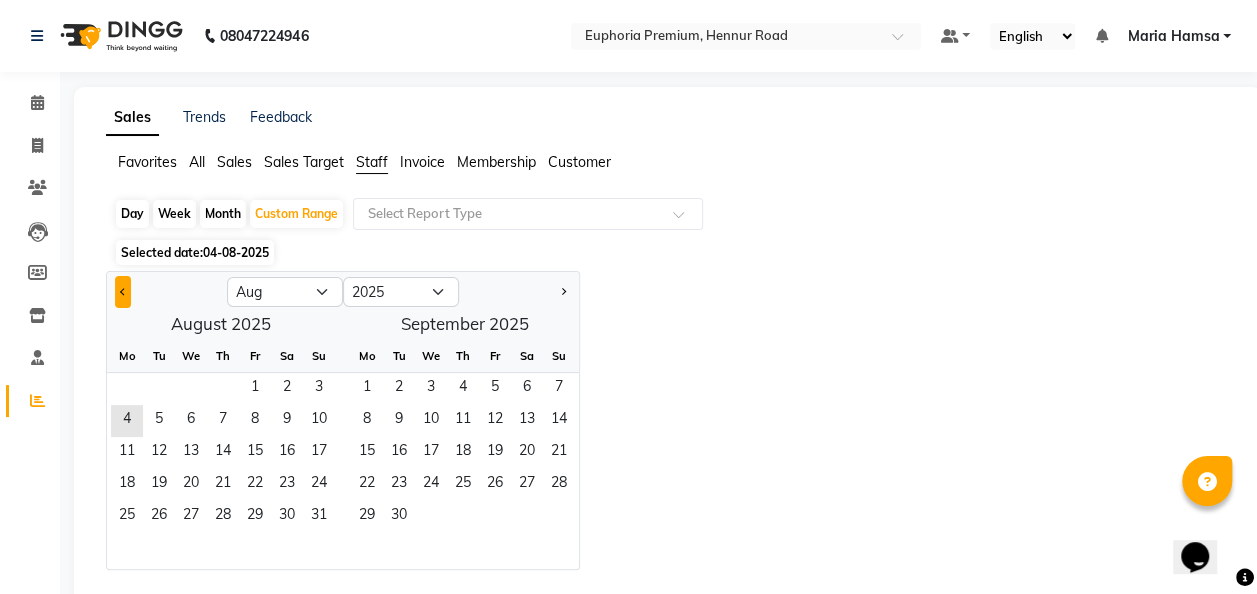 click 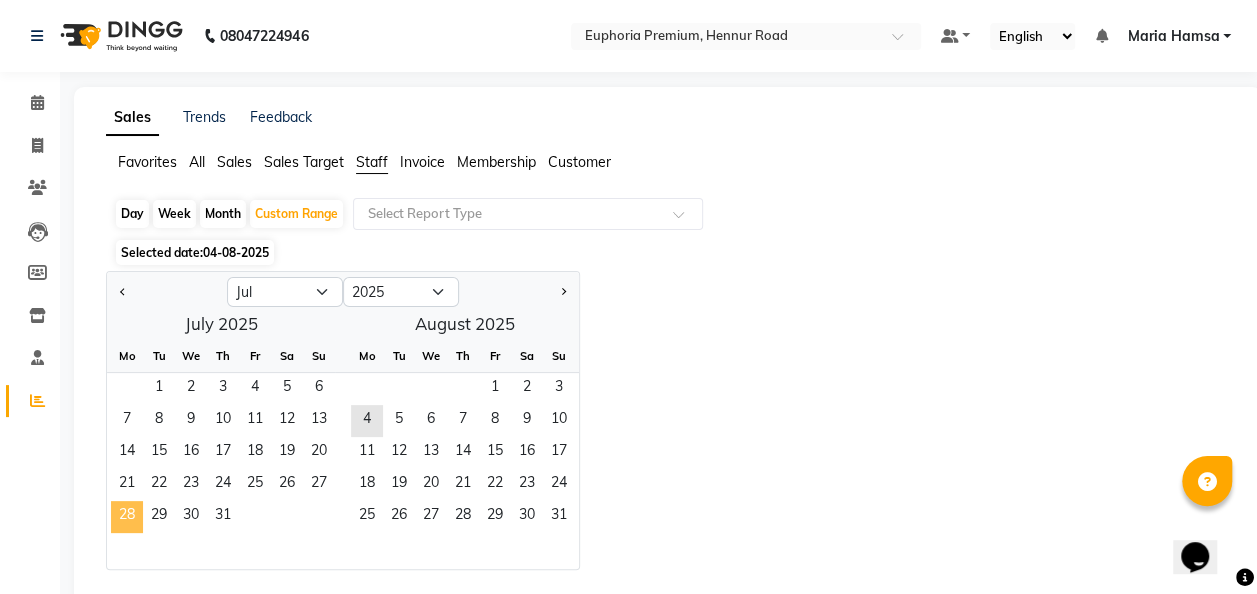 click on "28" 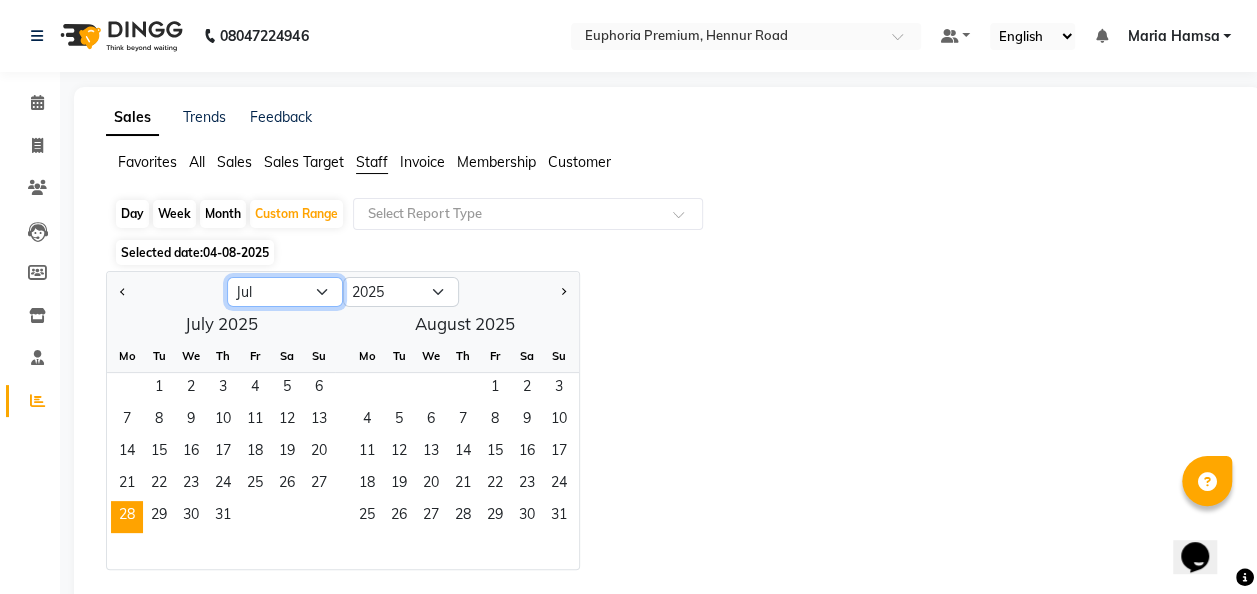 click on "Jan Feb Mar Apr May Jun Jul Aug Sep Oct Nov Dec" 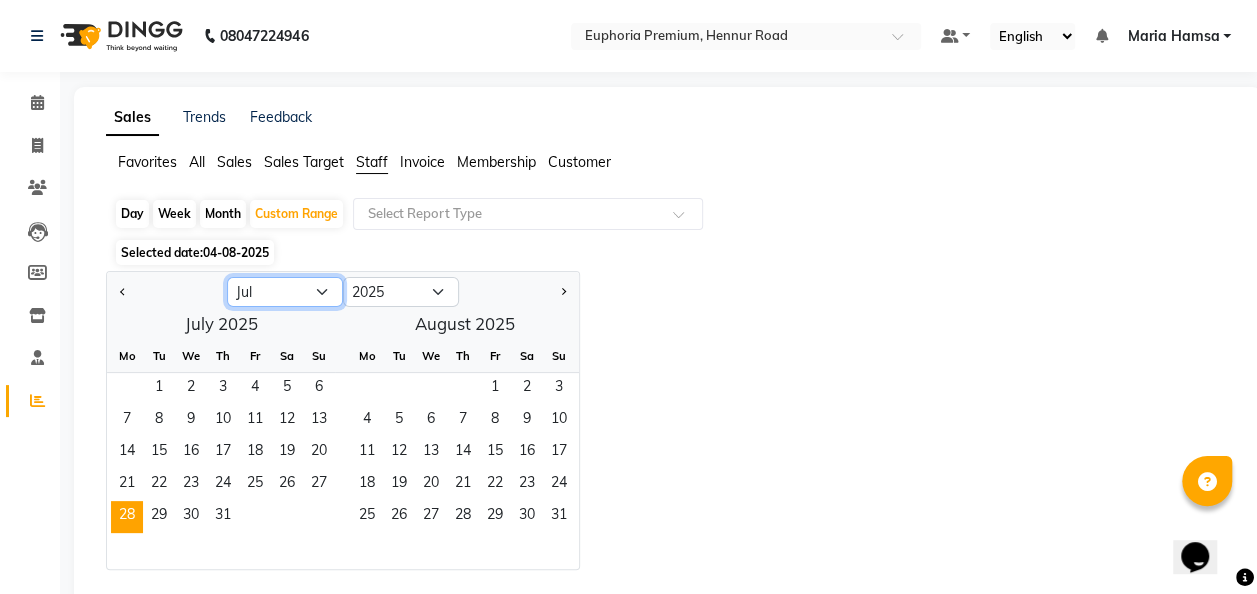 select on "8" 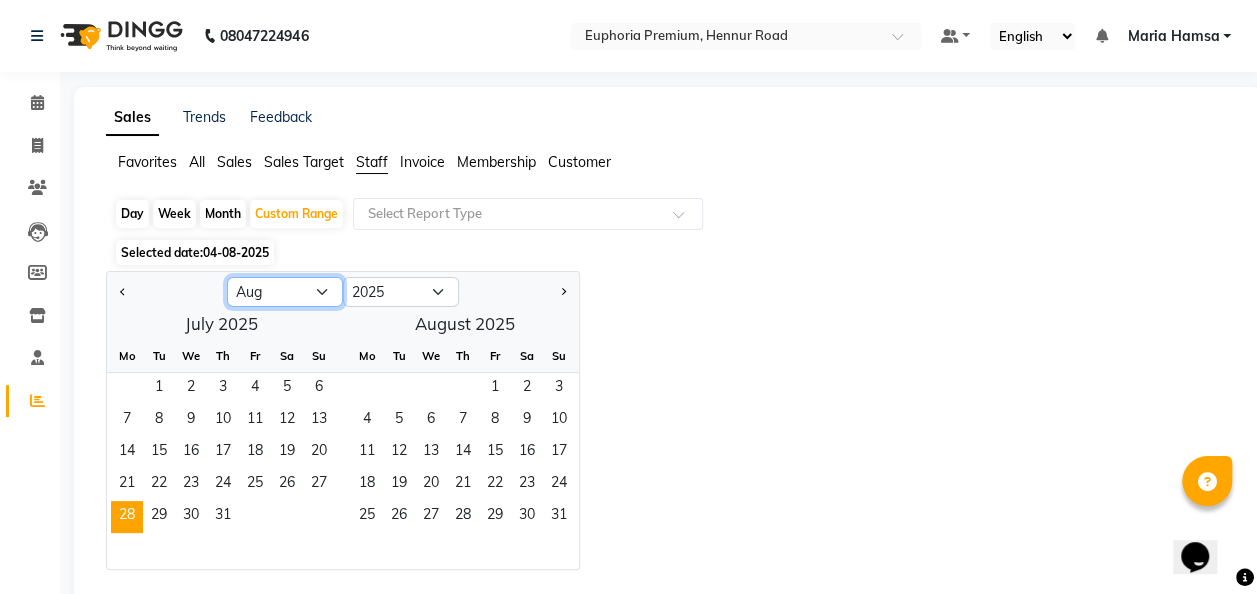 click on "Jan Feb Mar Apr May Jun Jul Aug Sep Oct Nov Dec" 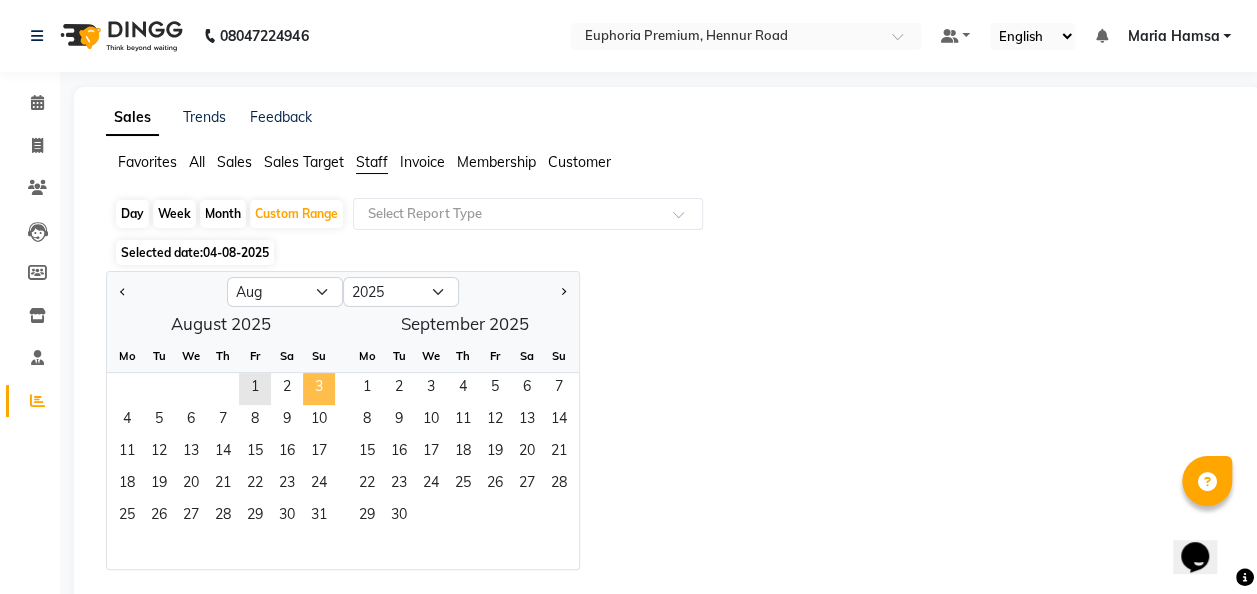 click on "3" 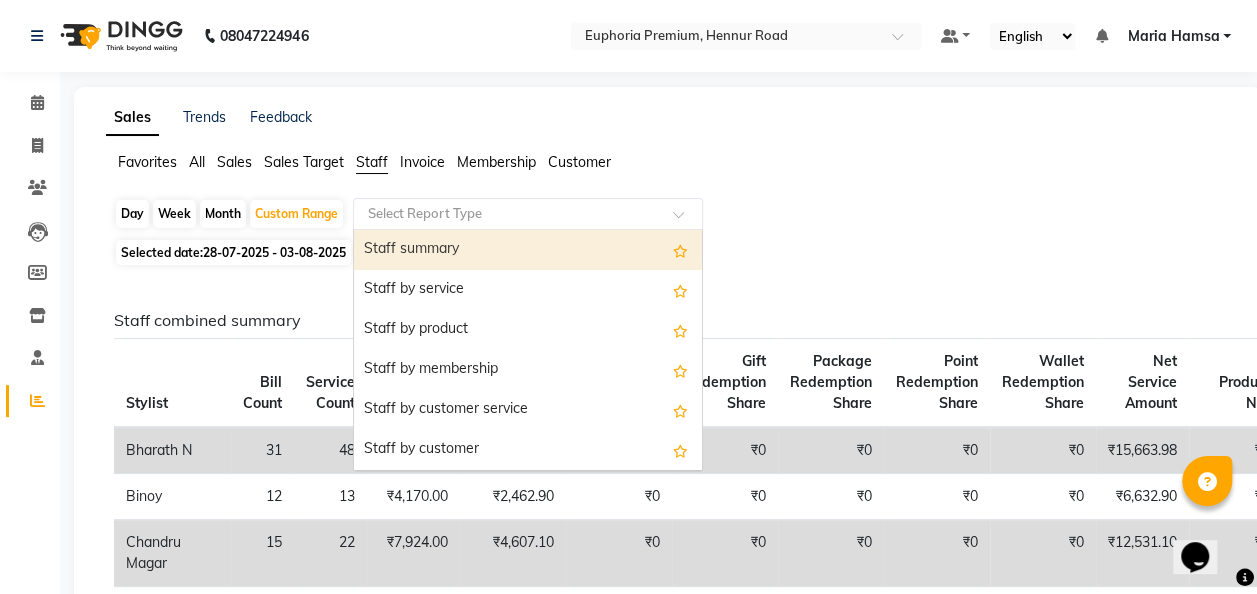 click 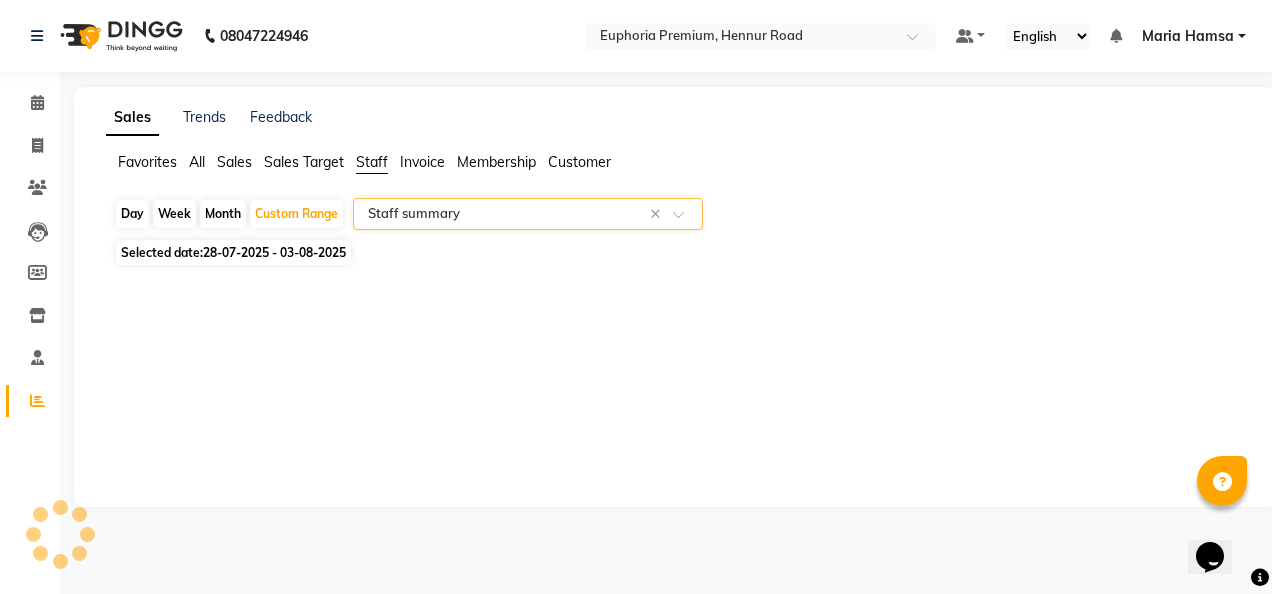 select on "full_report" 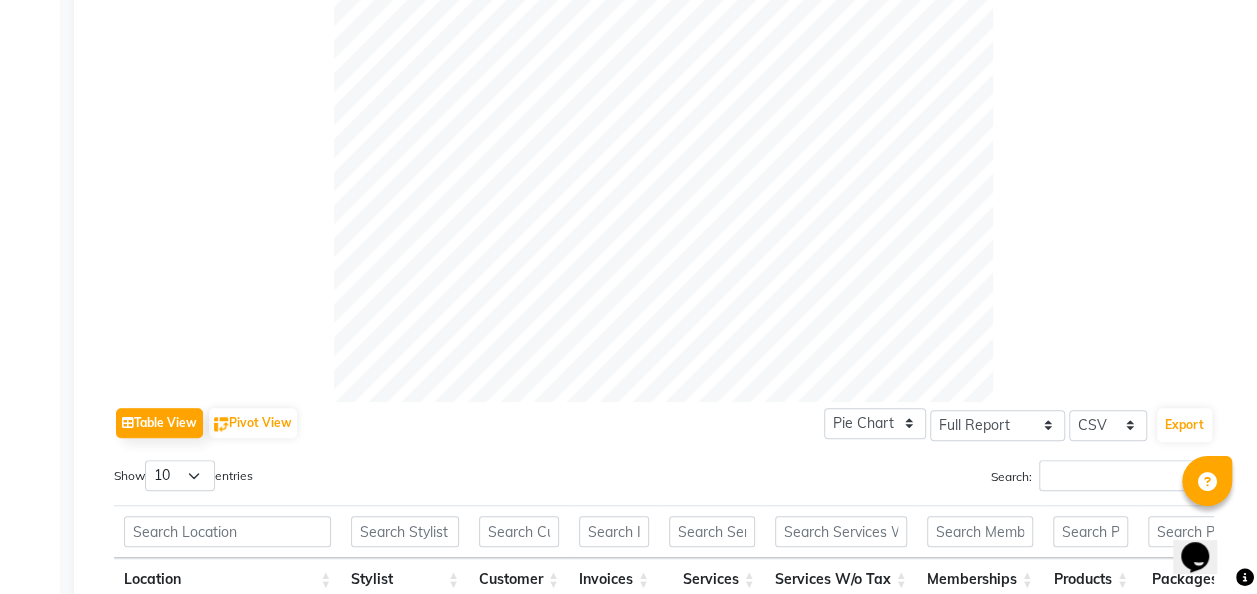 scroll, scrollTop: 736, scrollLeft: 0, axis: vertical 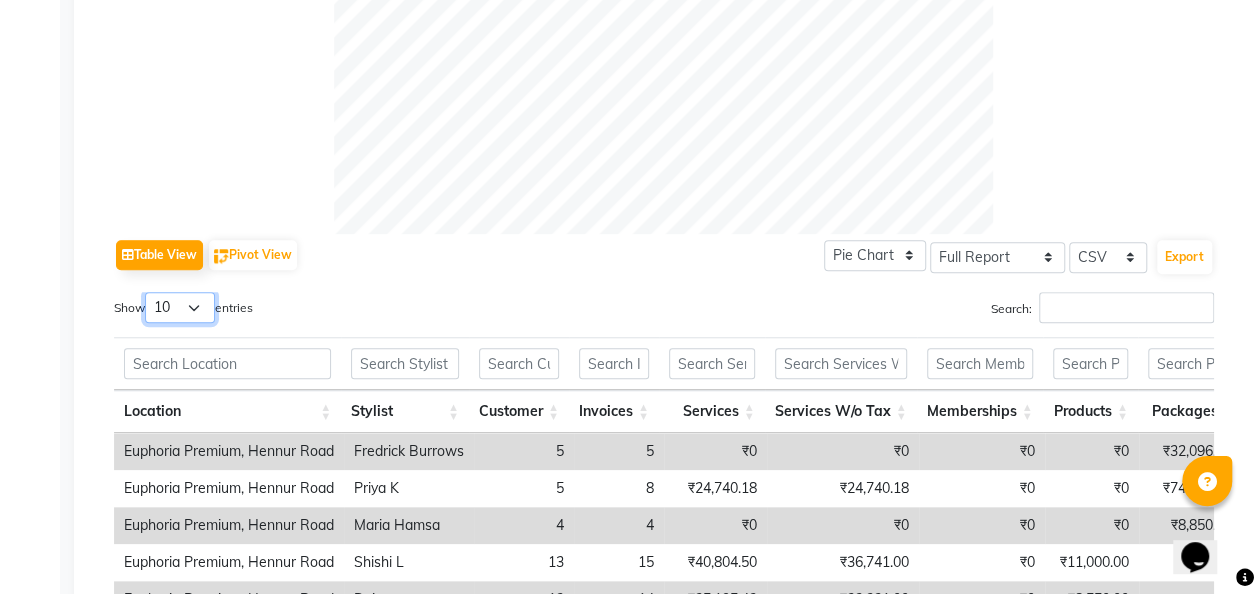 click on "10 25 50 100" at bounding box center (180, 307) 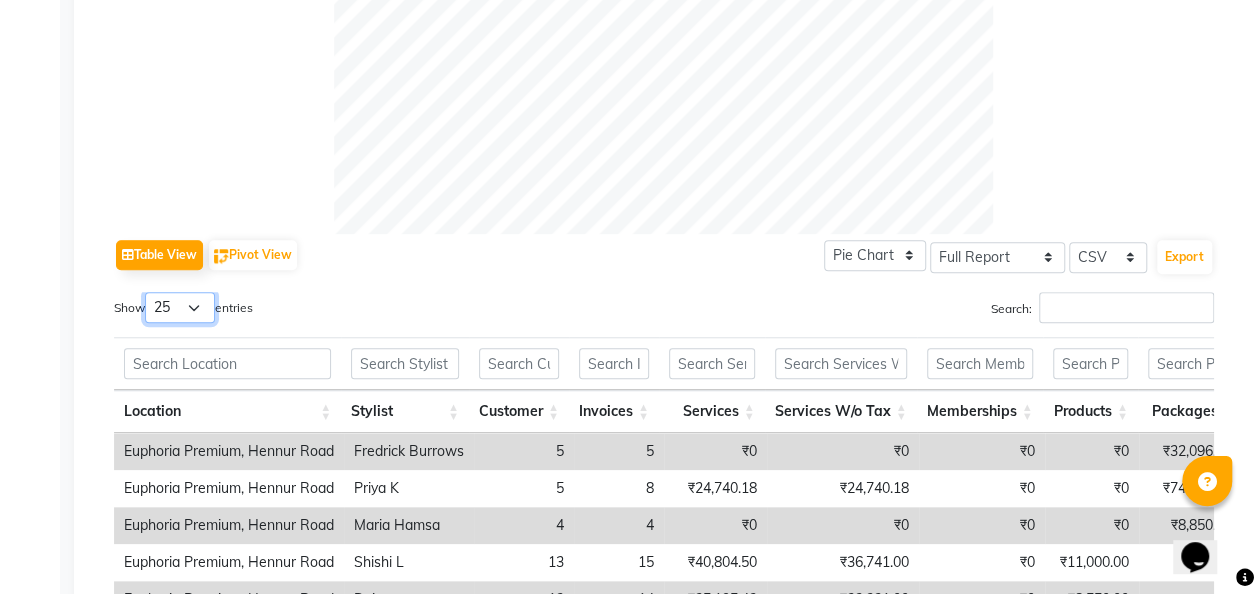 click on "10 25 50 100" at bounding box center (180, 307) 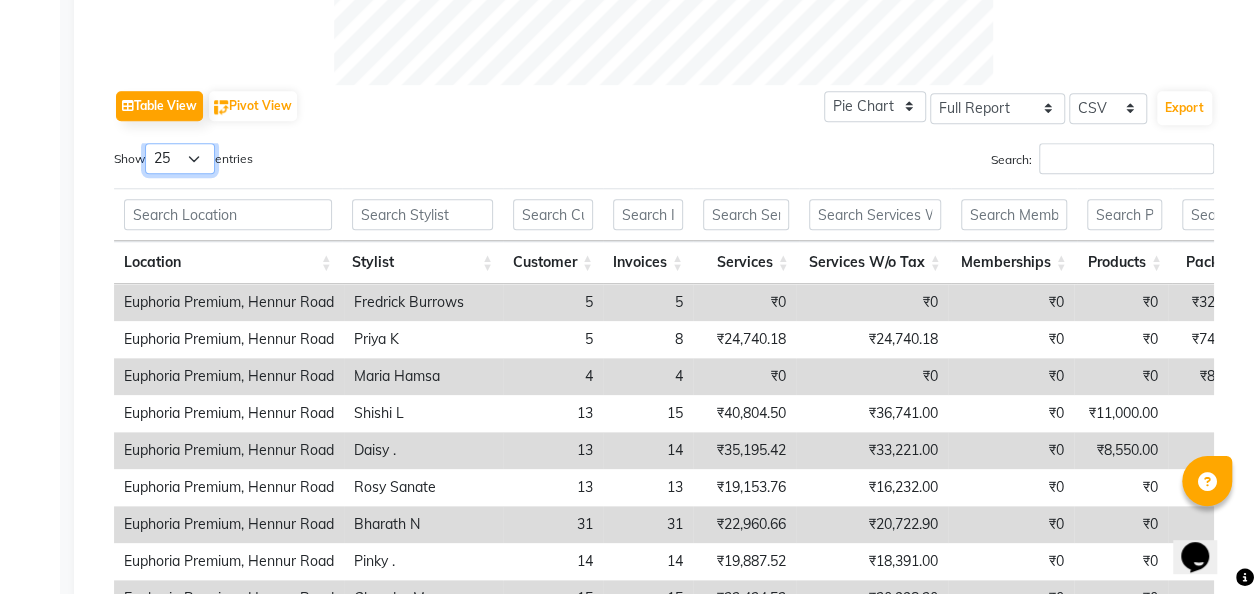 scroll, scrollTop: 892, scrollLeft: 0, axis: vertical 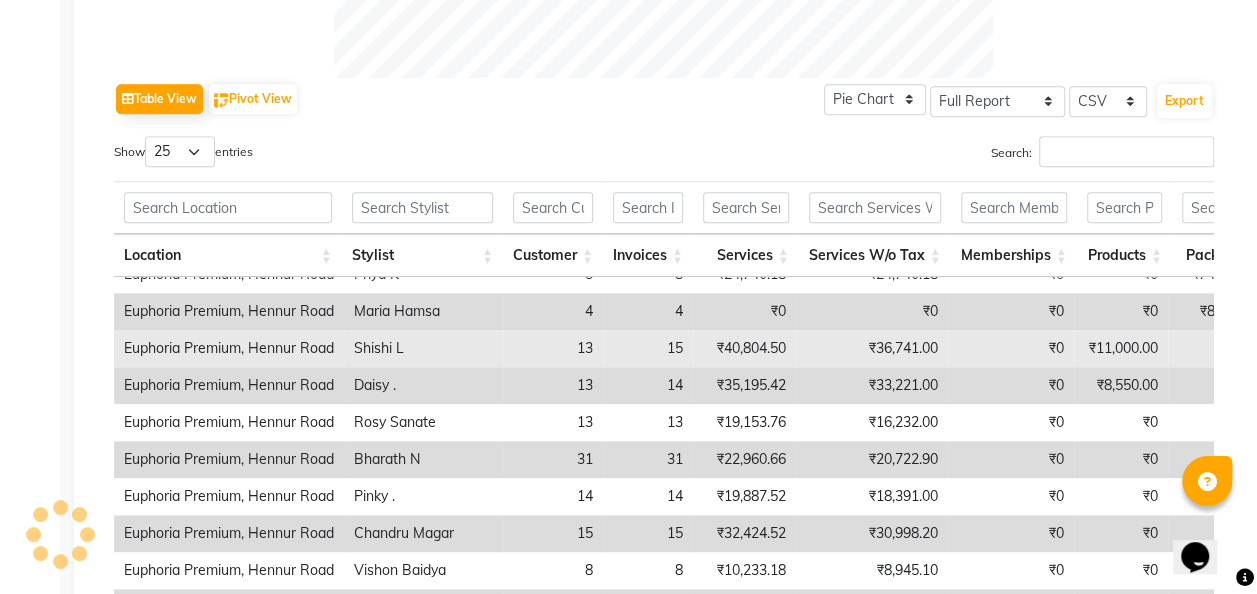 click on "₹33,221.00" at bounding box center [872, 385] 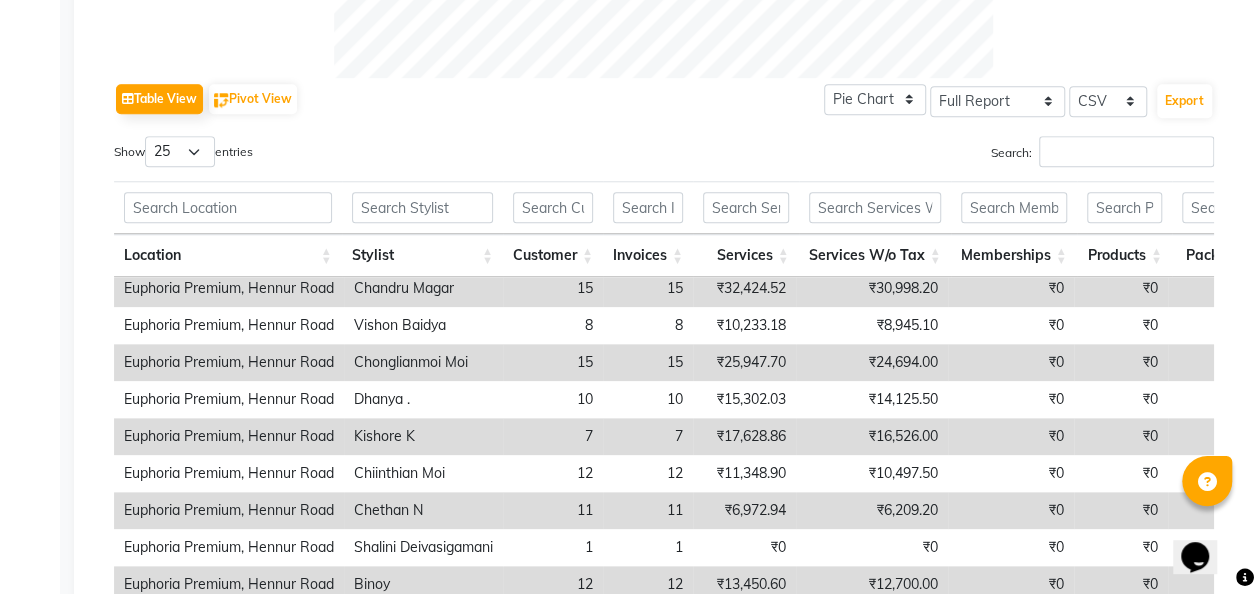 scroll, scrollTop: 318, scrollLeft: 0, axis: vertical 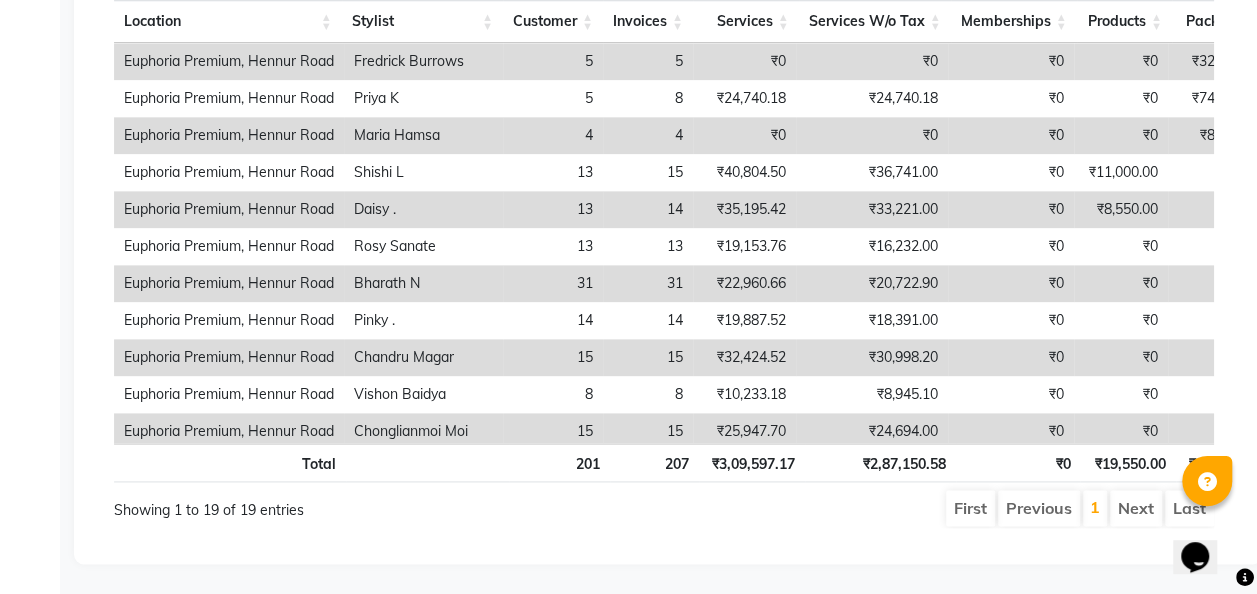 click on "Opens Chat This icon Opens the chat window." at bounding box center (1205, 522) 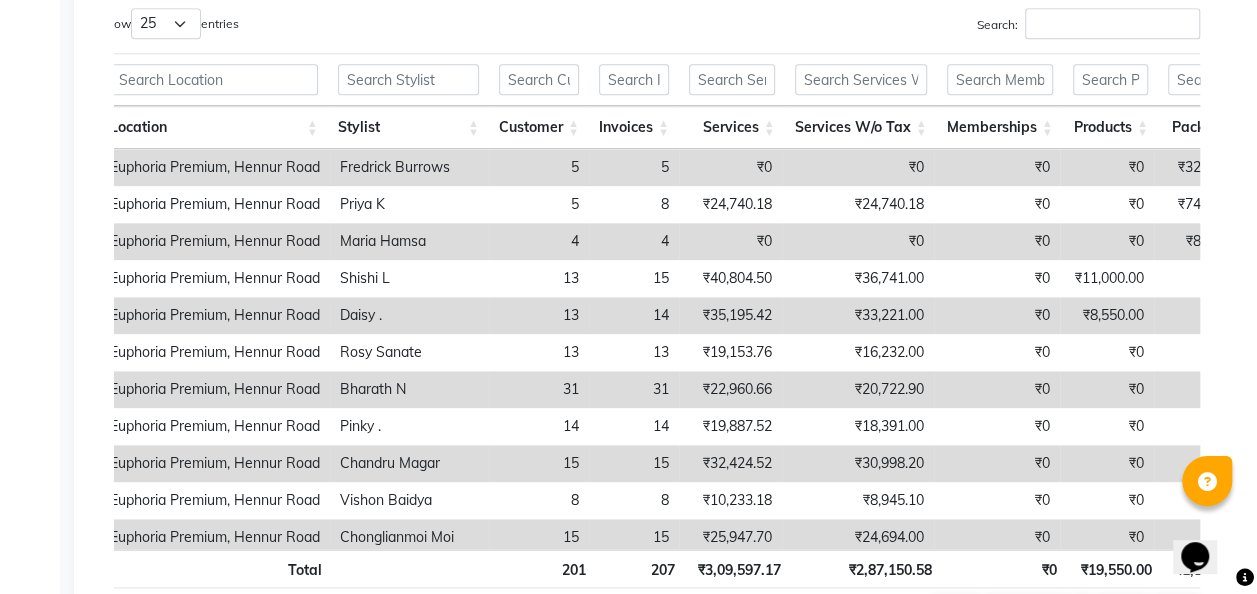 scroll, scrollTop: 1058, scrollLeft: 0, axis: vertical 